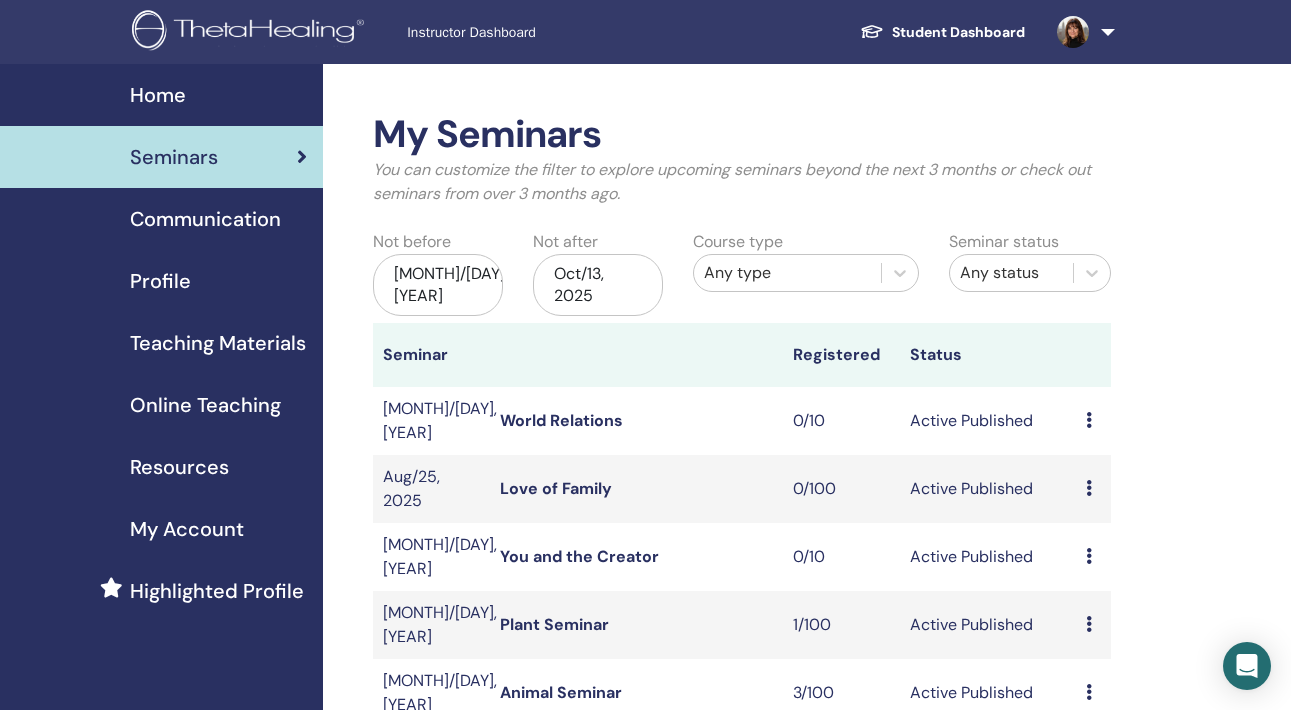 scroll, scrollTop: 0, scrollLeft: 0, axis: both 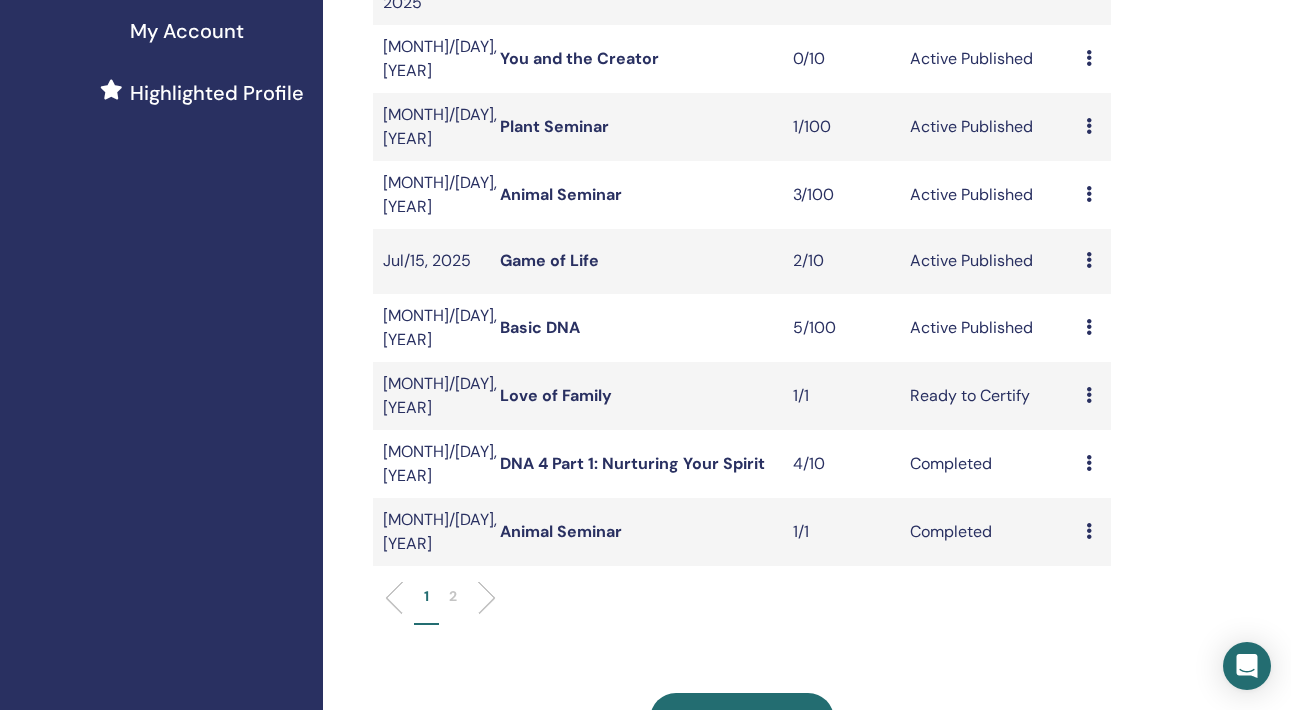 click on "Basic DNA" at bounding box center [540, 327] 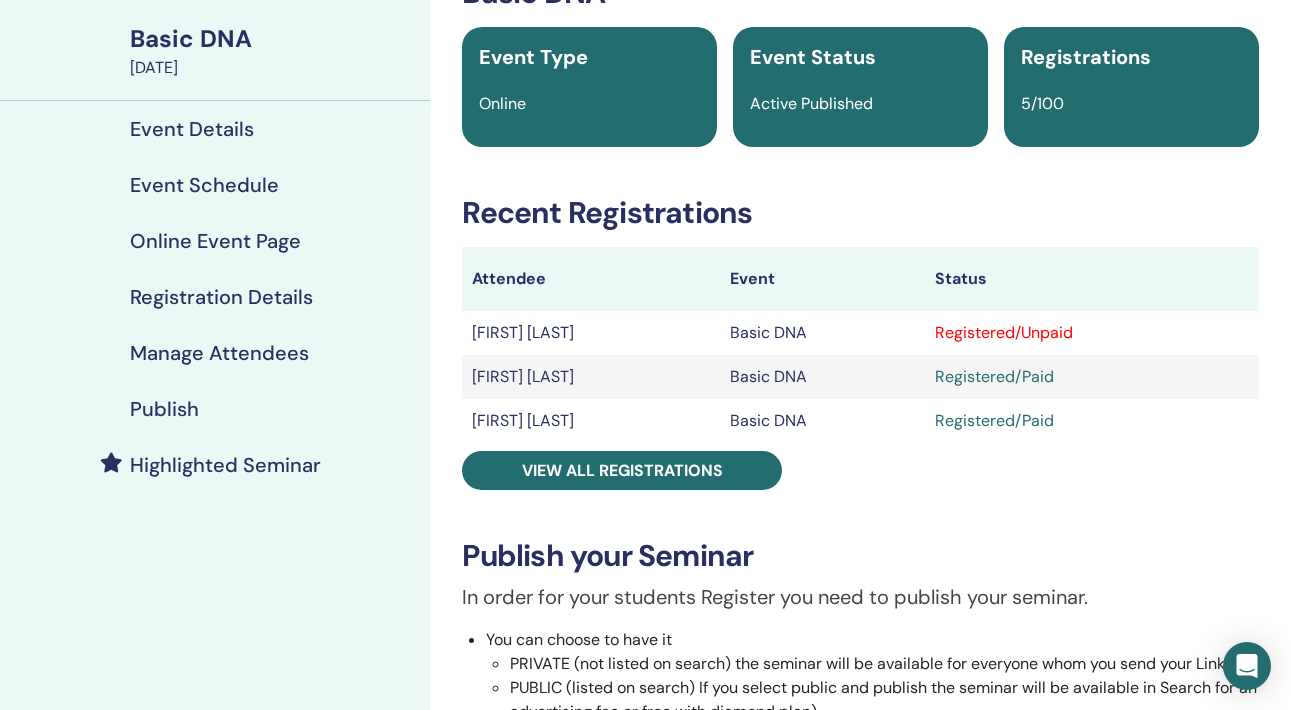 scroll, scrollTop: 140, scrollLeft: 0, axis: vertical 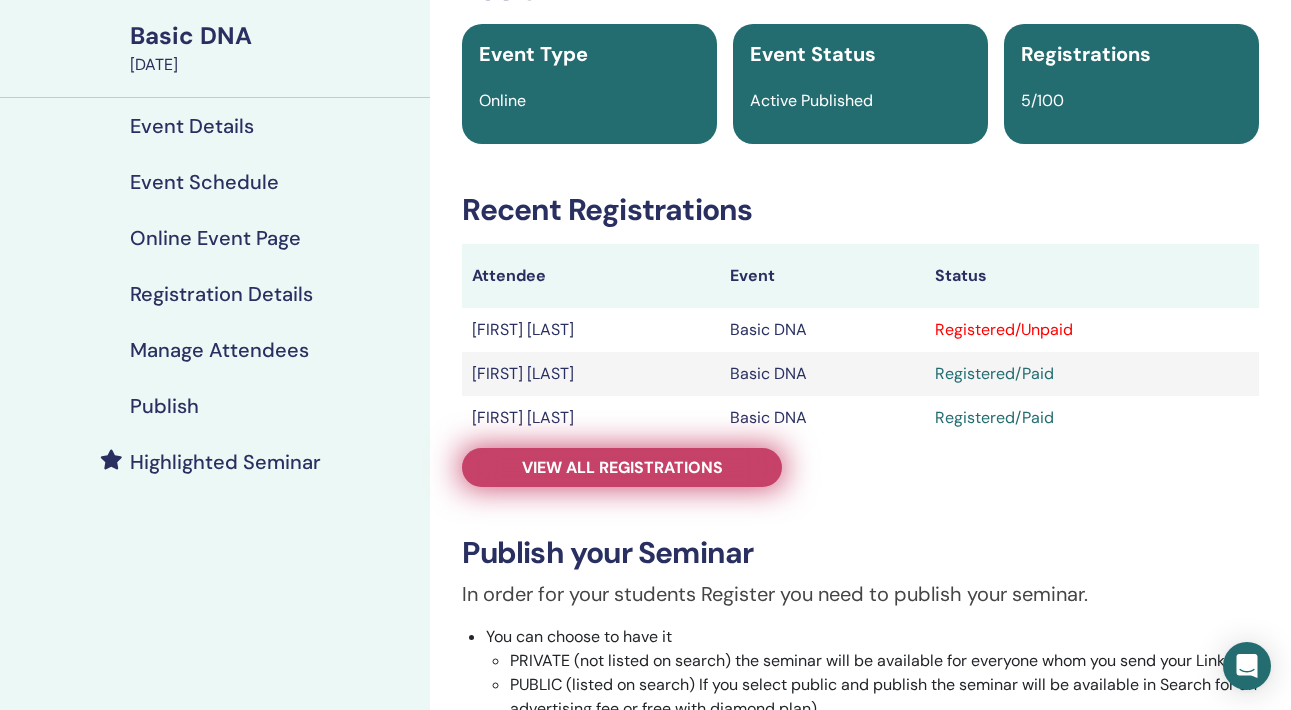 click on "View all registrations" at bounding box center (622, 467) 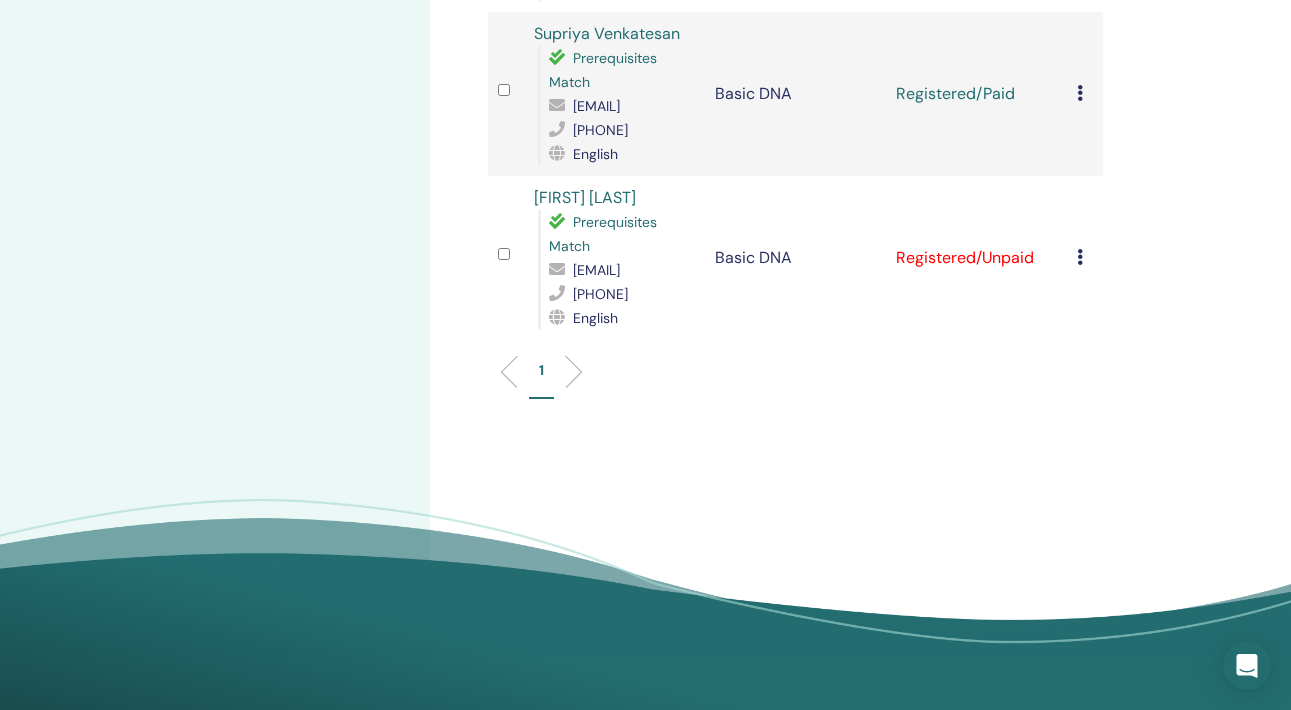 scroll, scrollTop: 807, scrollLeft: 0, axis: vertical 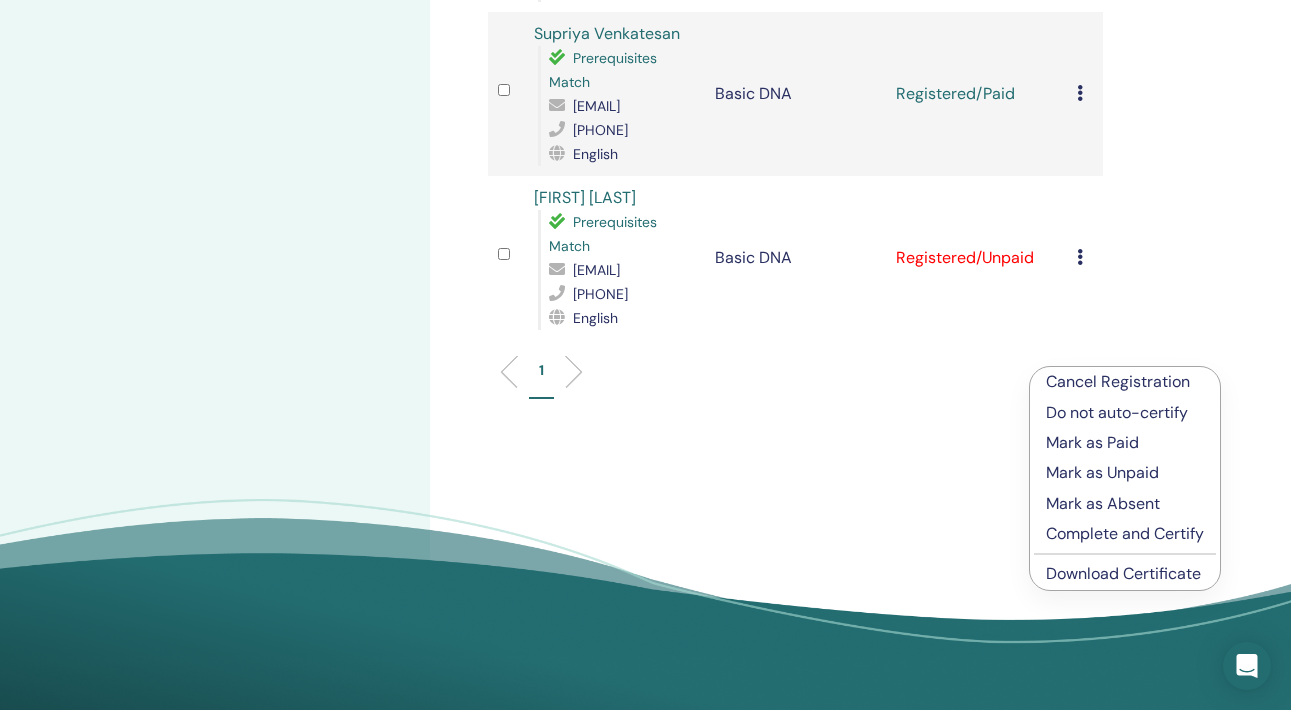 click on "Mark as Paid" at bounding box center (1125, 443) 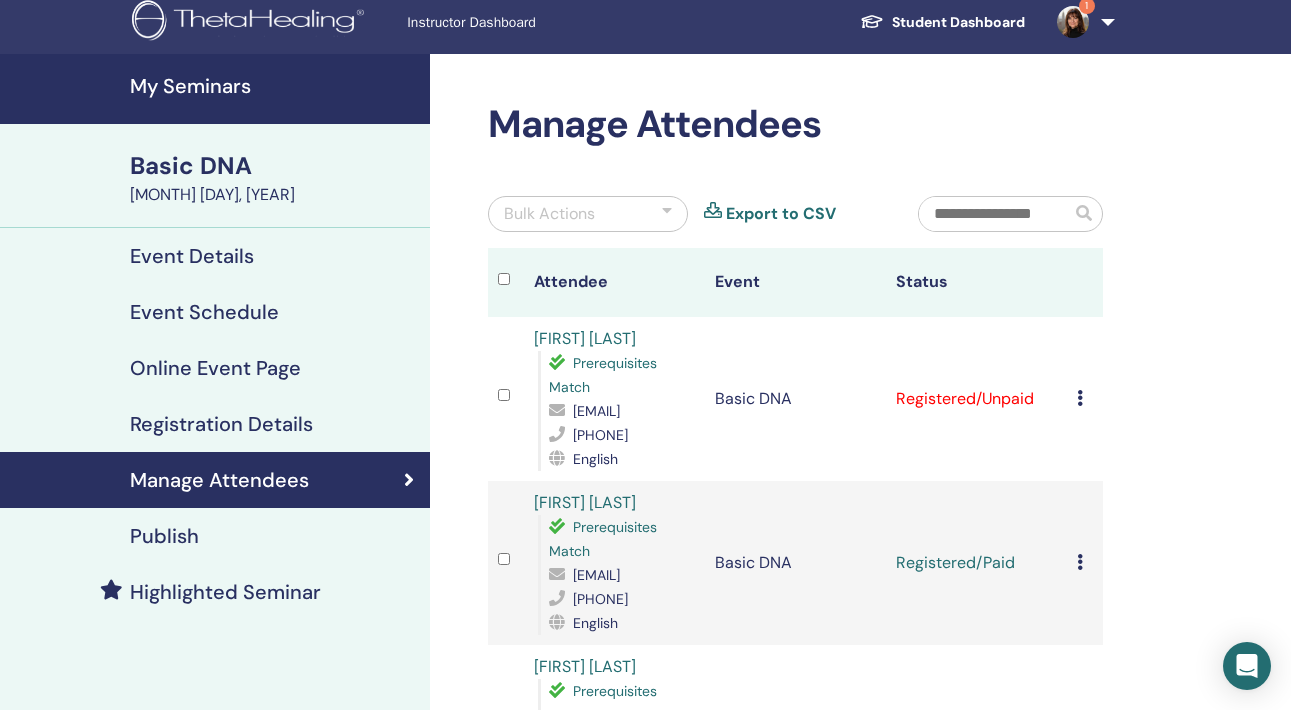 scroll, scrollTop: 5, scrollLeft: 0, axis: vertical 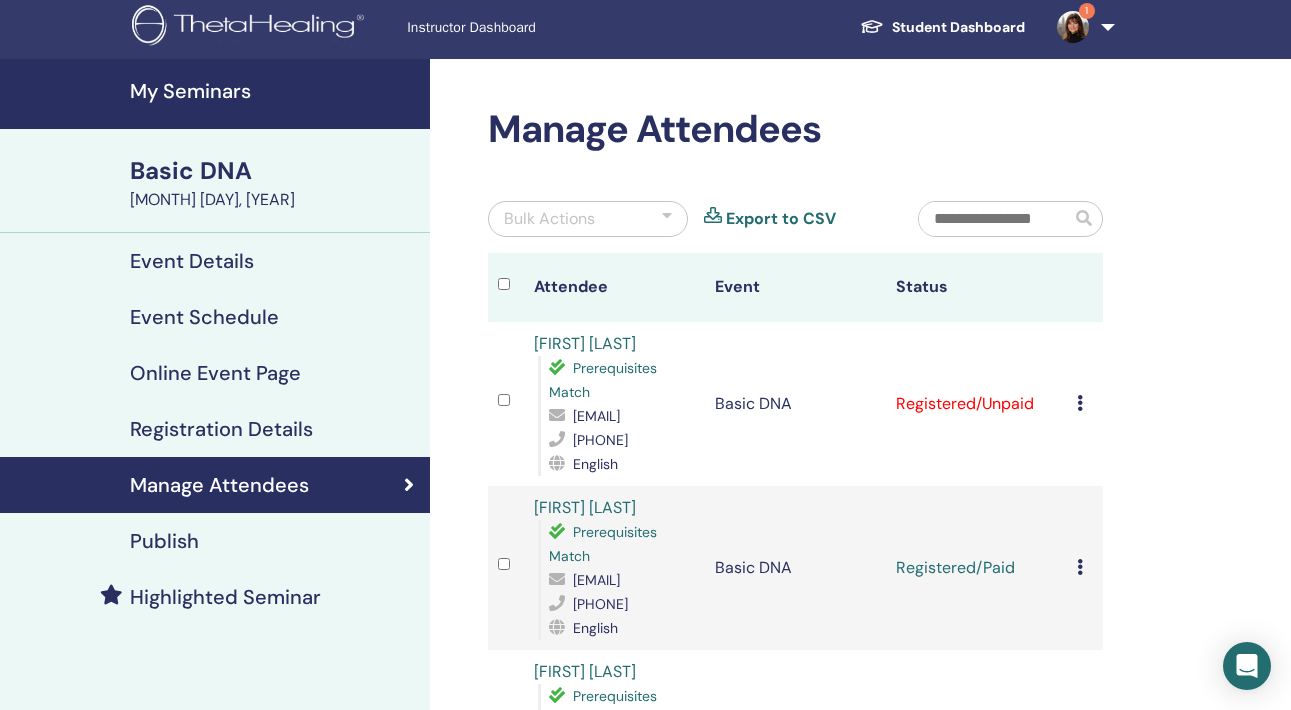drag, startPoint x: 675, startPoint y: 444, endPoint x: 550, endPoint y: 438, distance: 125.14392 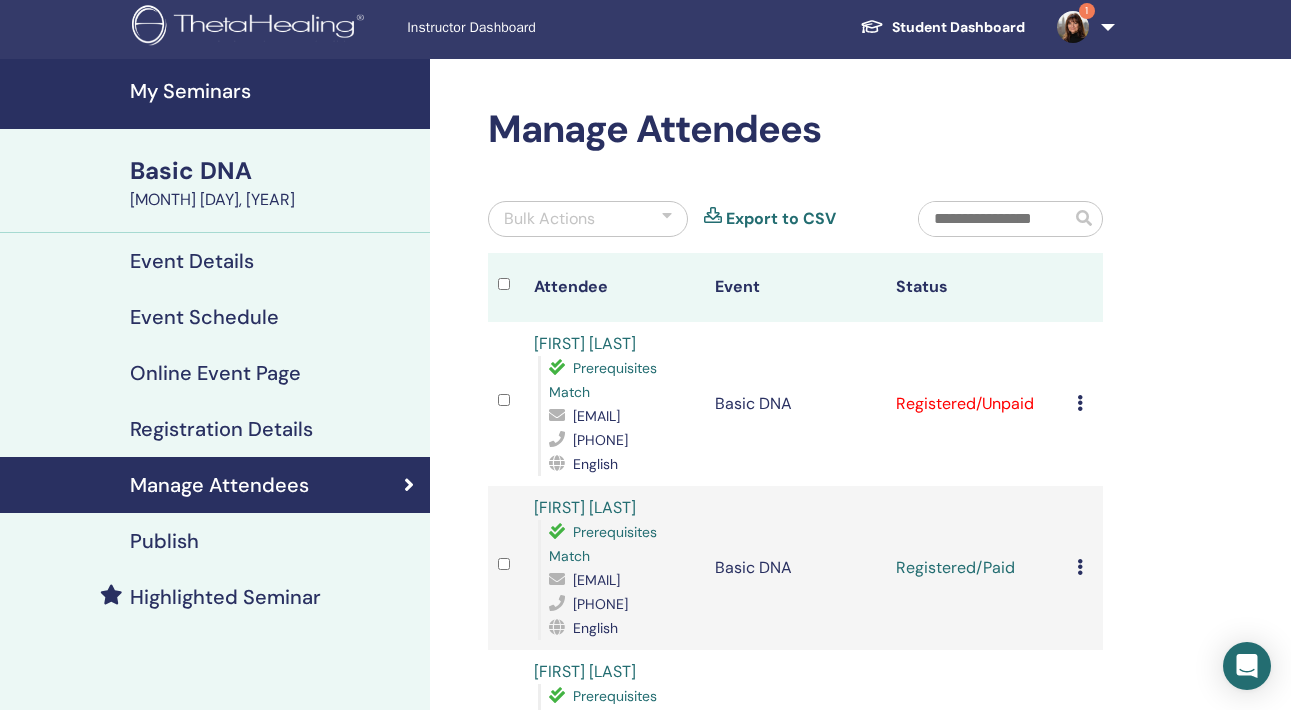 scroll, scrollTop: 0, scrollLeft: 0, axis: both 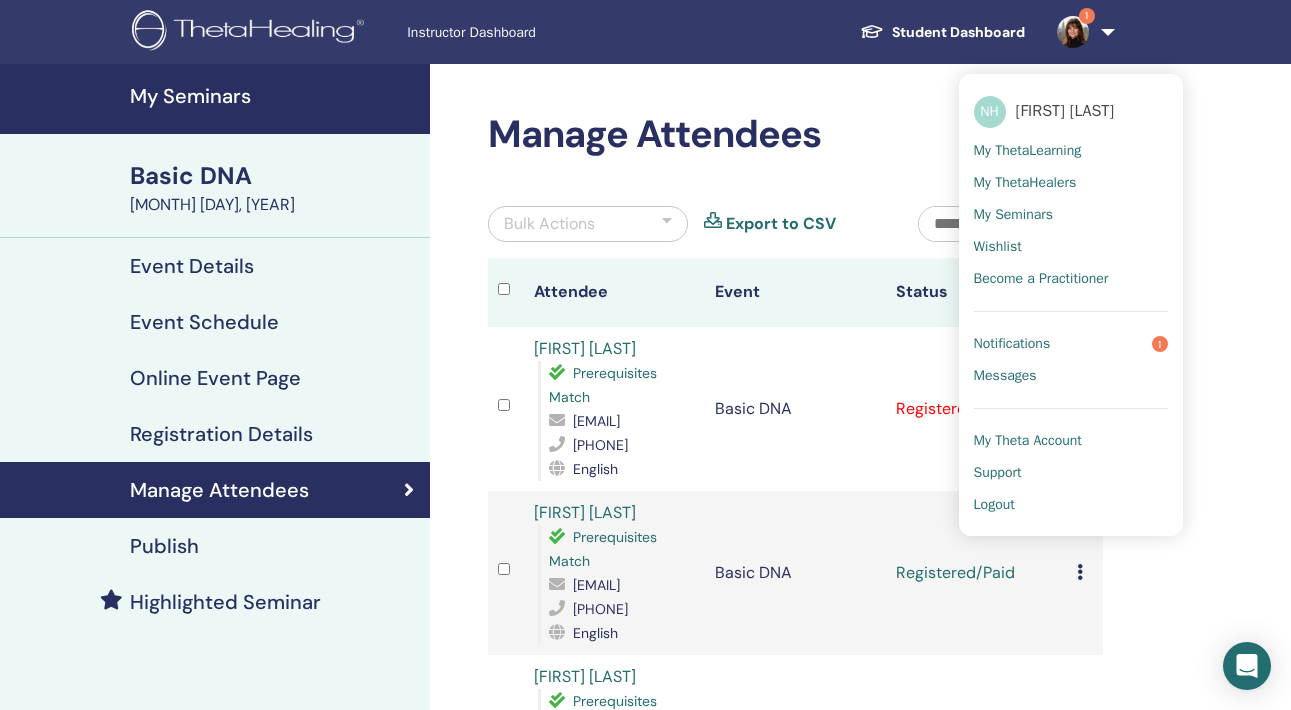 click on "Notifications" at bounding box center [1012, 344] 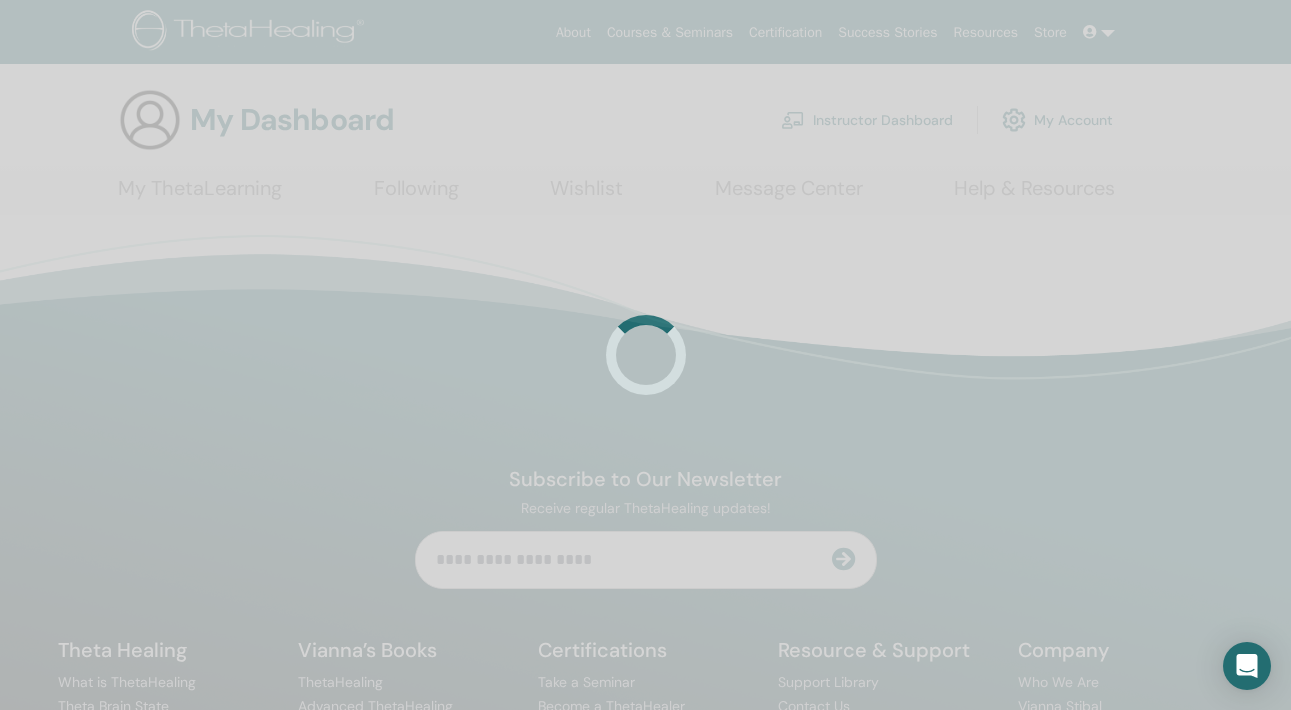 scroll, scrollTop: 0, scrollLeft: 0, axis: both 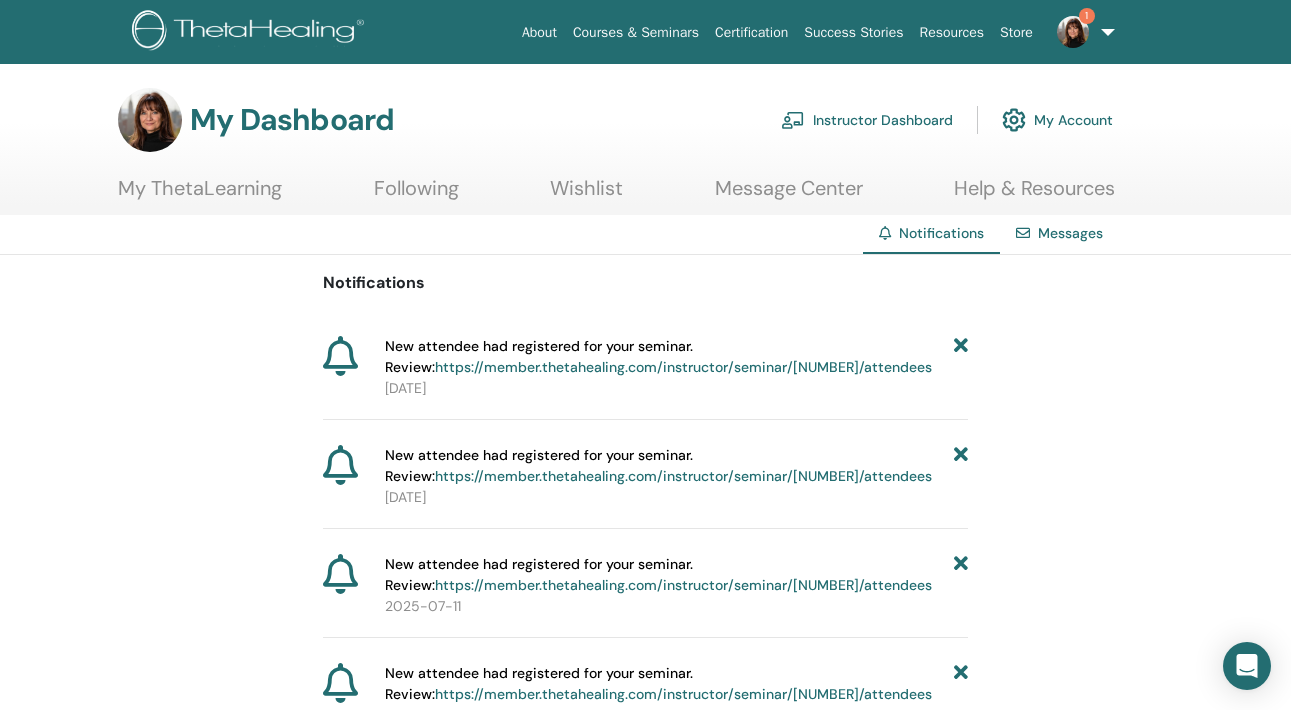 click on "Instructor Dashboard" at bounding box center (867, 120) 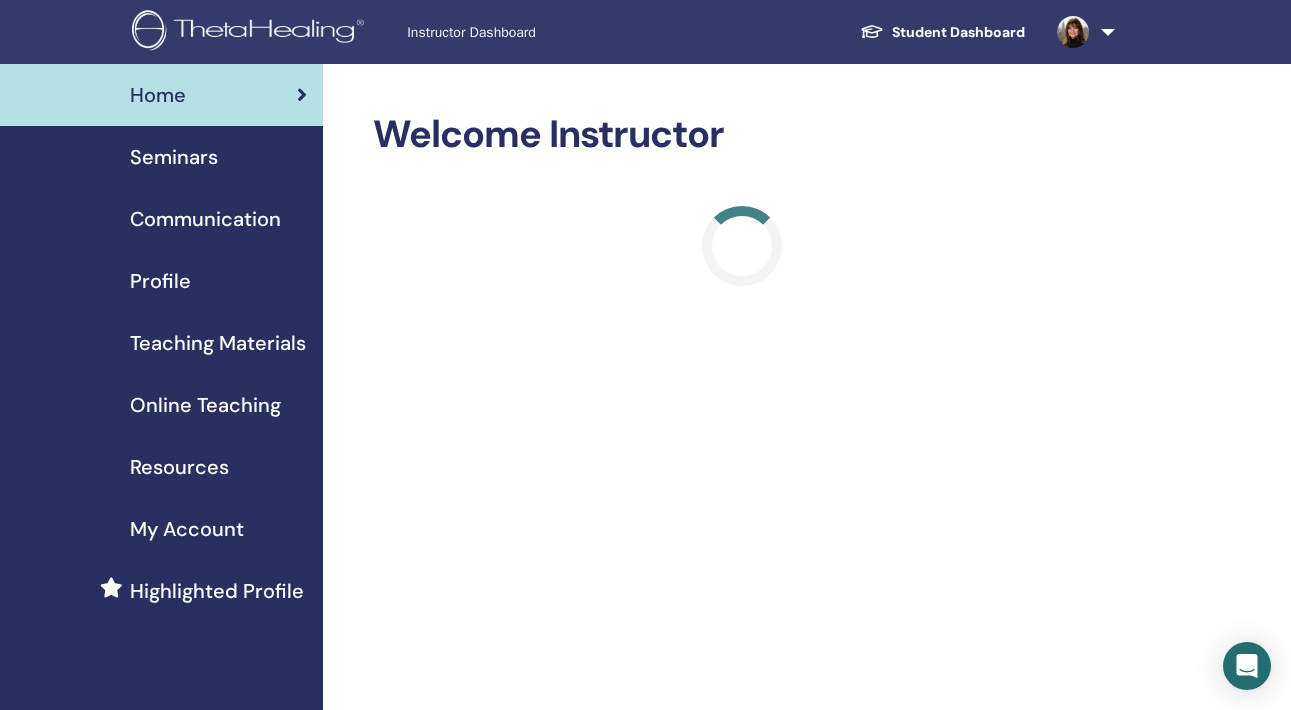 scroll, scrollTop: 0, scrollLeft: 0, axis: both 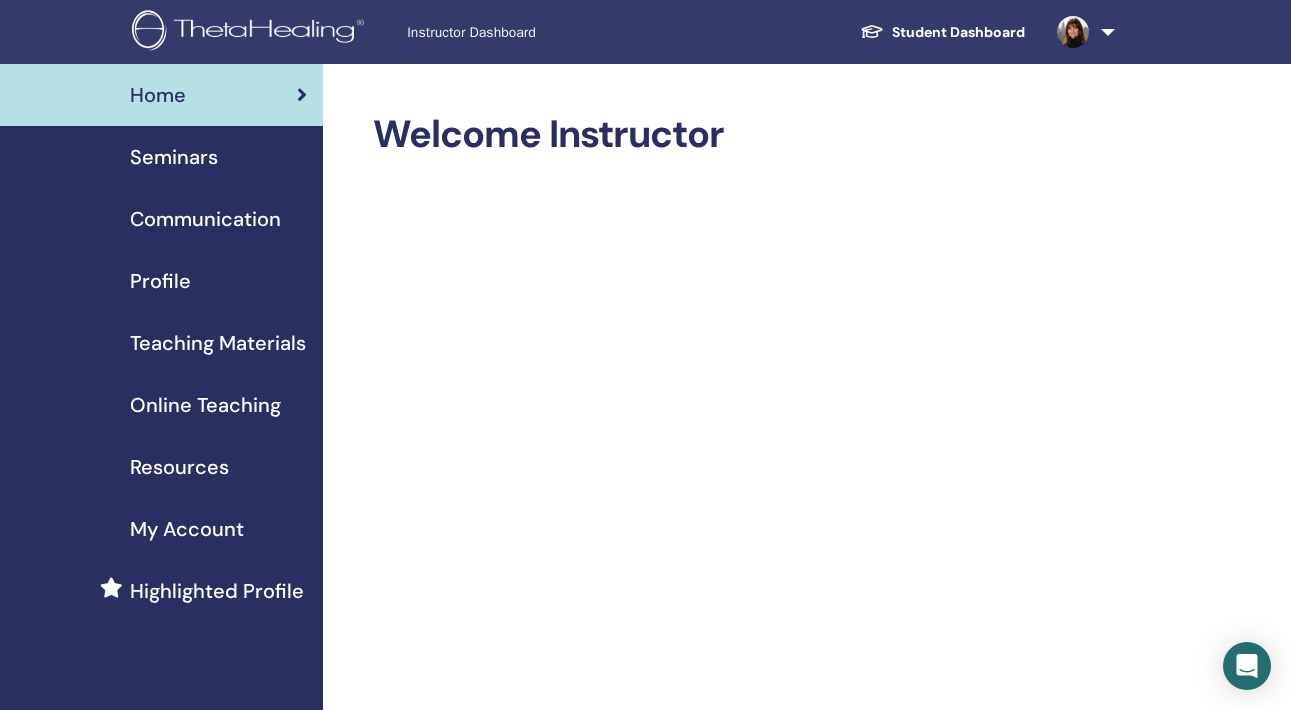 click on "Seminars" at bounding box center (174, 157) 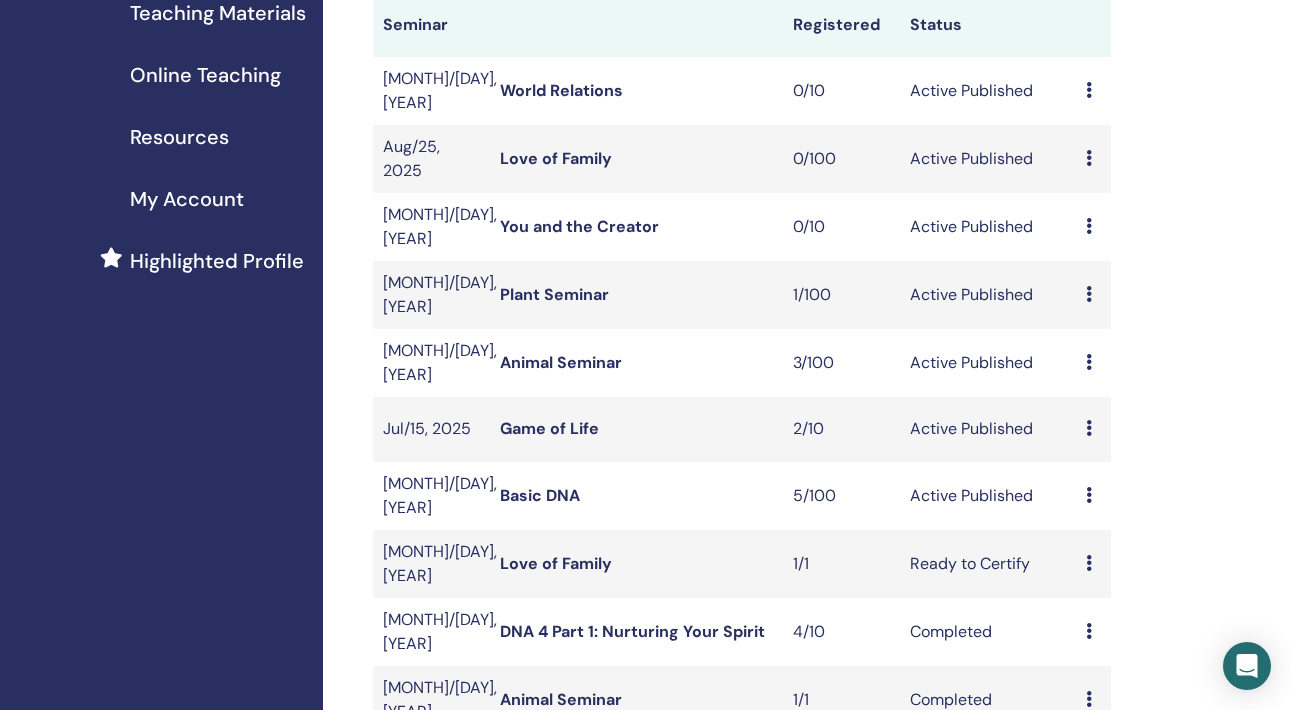 scroll, scrollTop: 332, scrollLeft: 0, axis: vertical 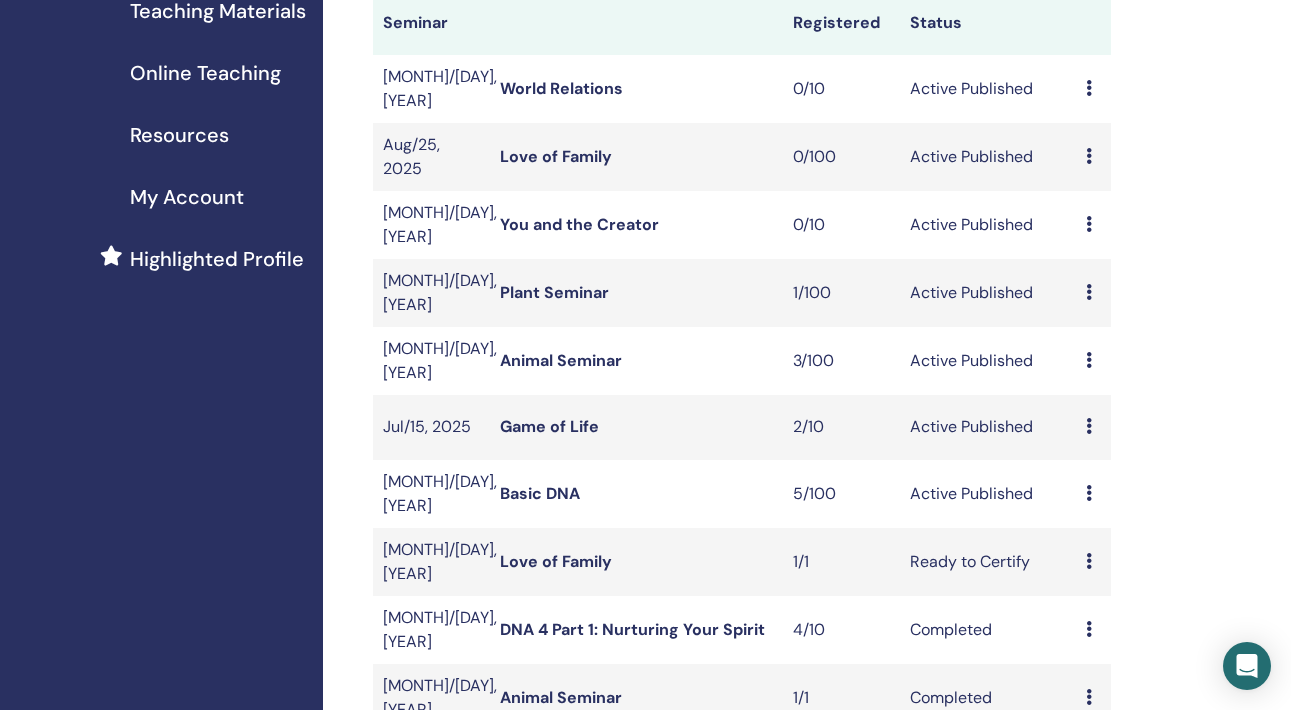 click on "Basic DNA" at bounding box center (540, 493) 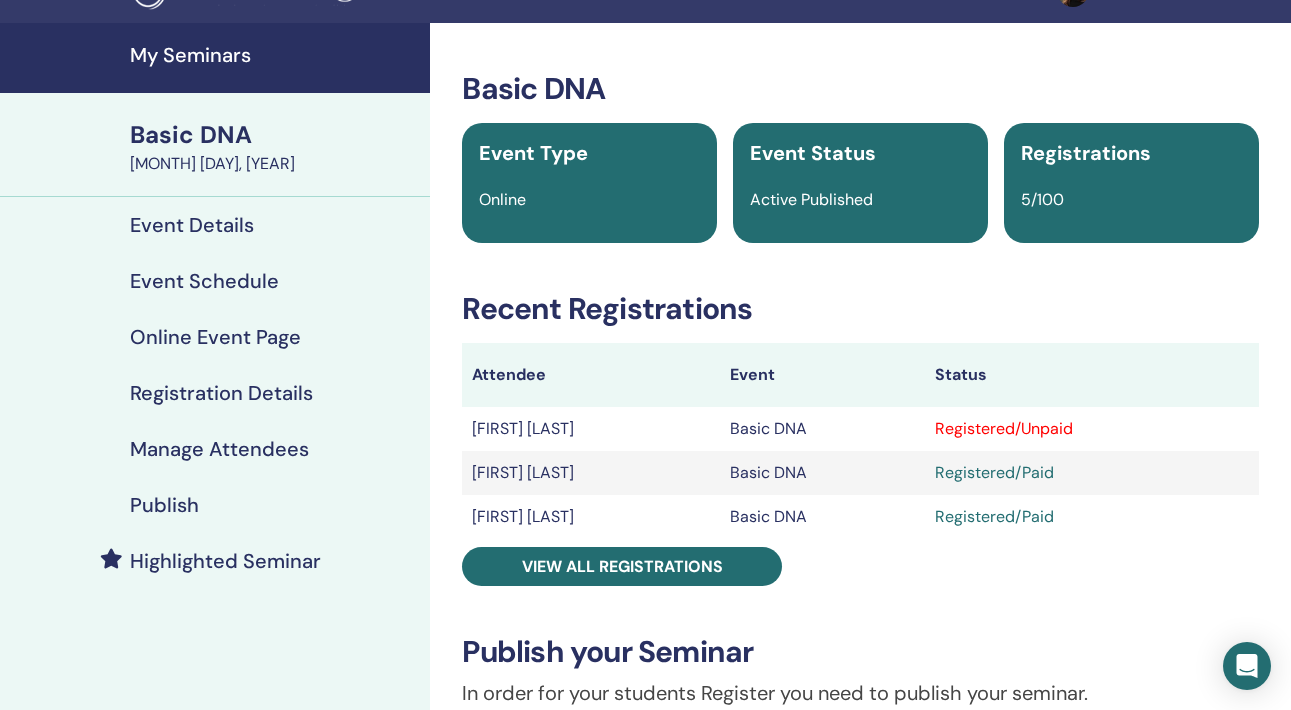 scroll, scrollTop: 50, scrollLeft: 0, axis: vertical 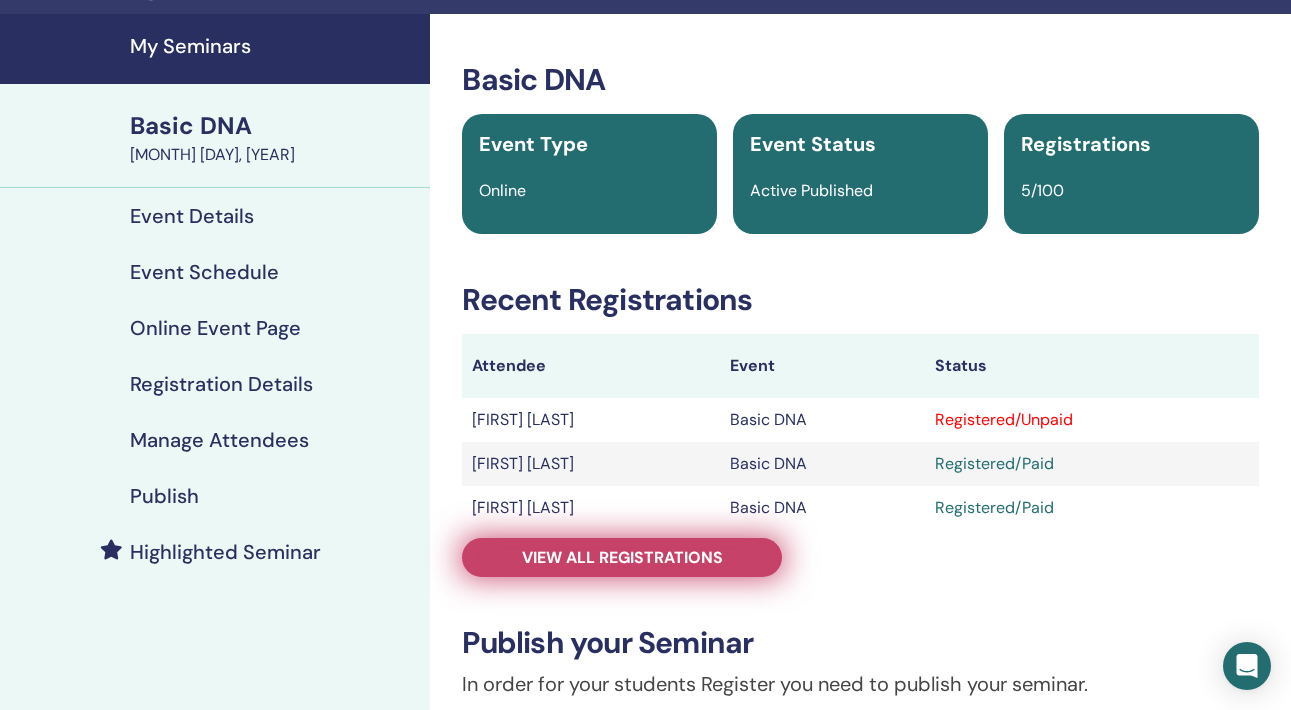 click on "View all registrations" at bounding box center [622, 557] 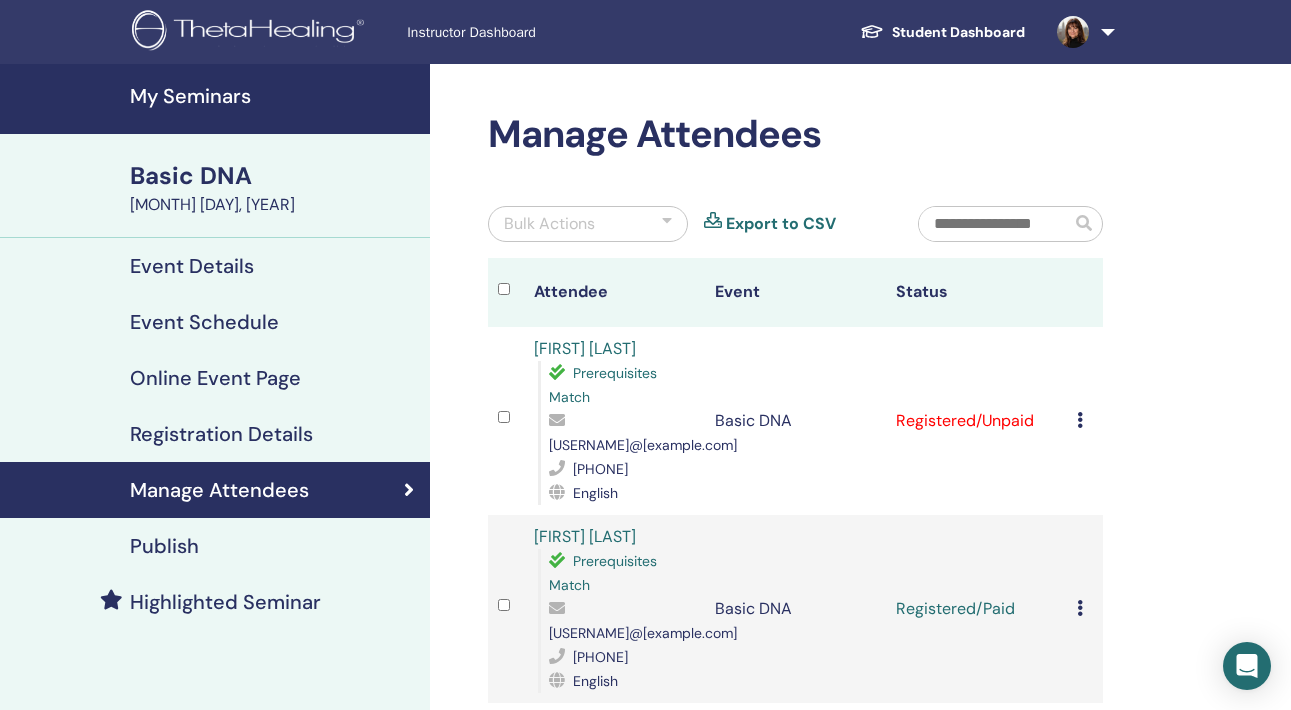scroll, scrollTop: 0, scrollLeft: 0, axis: both 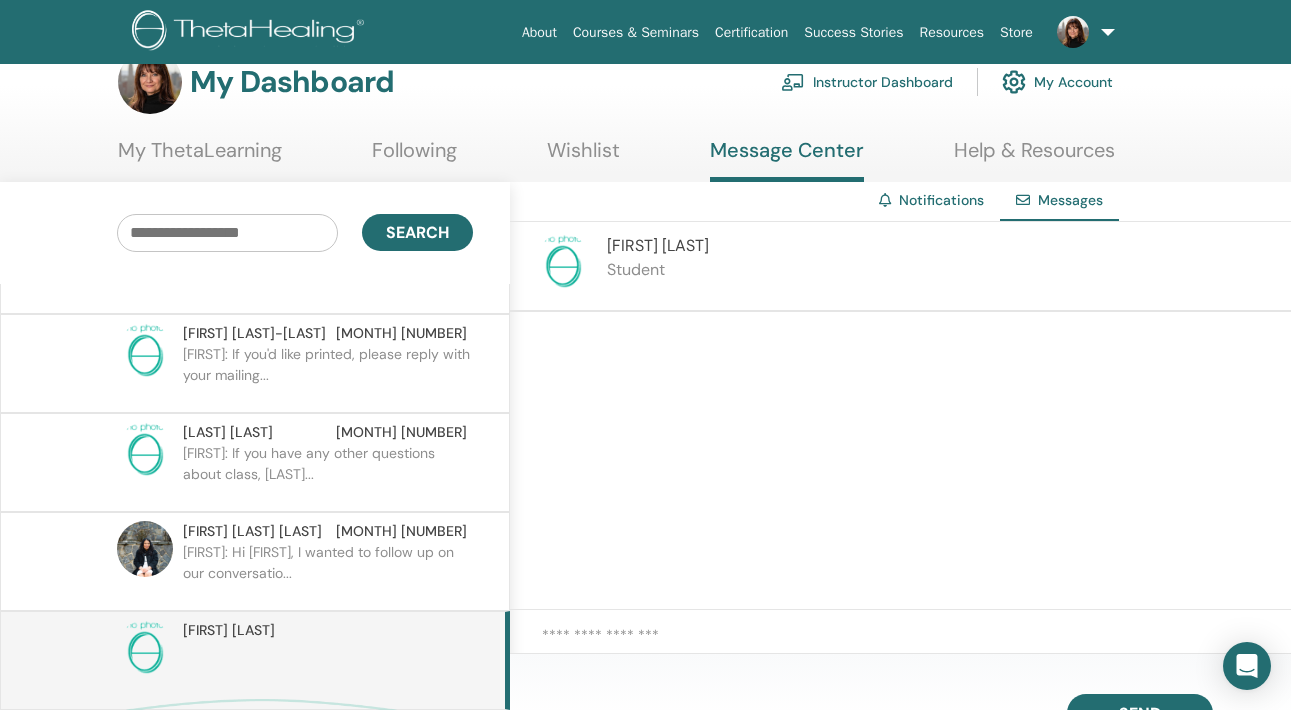 click at bounding box center (916, 645) 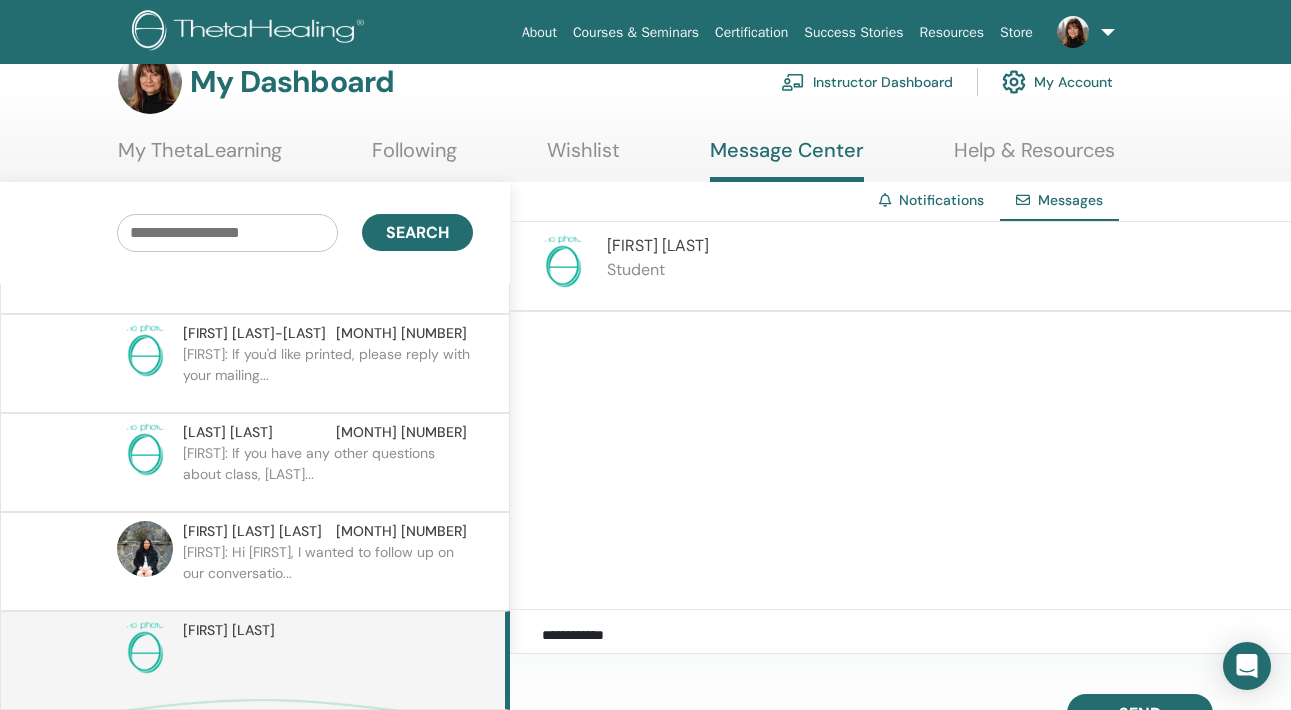 scroll, scrollTop: 419, scrollLeft: 0, axis: vertical 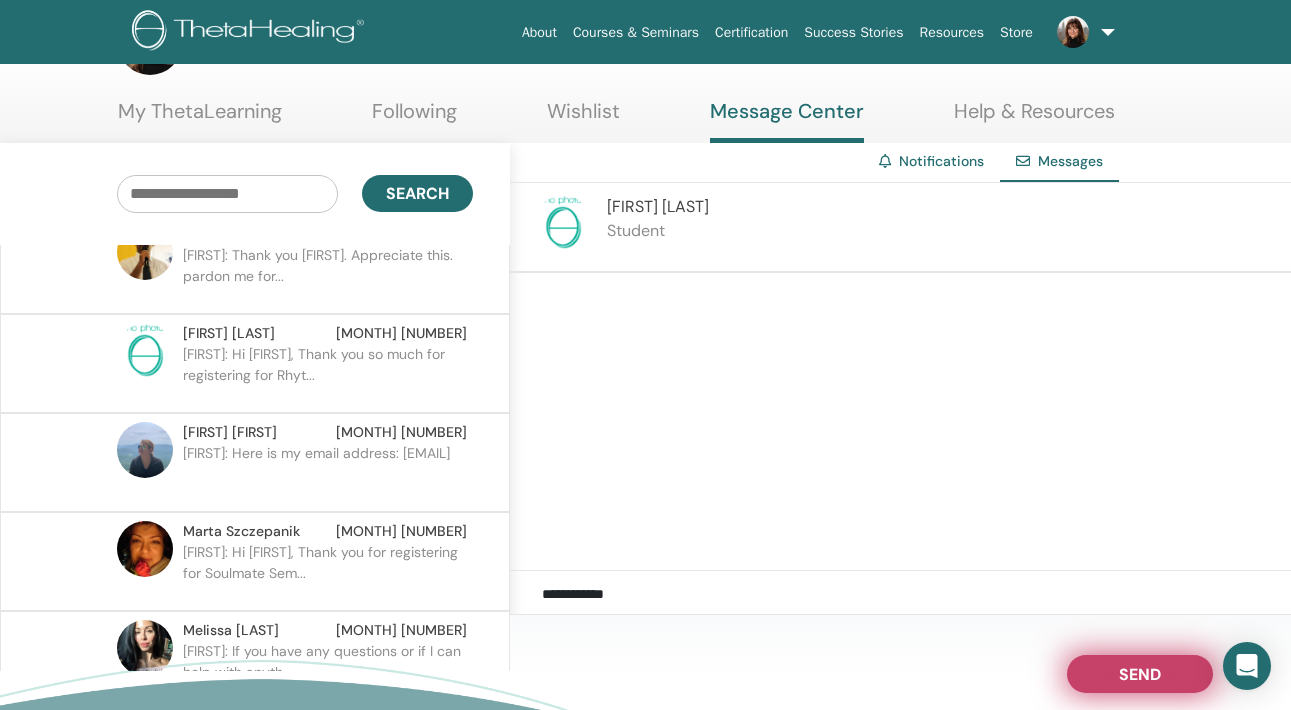type on "**********" 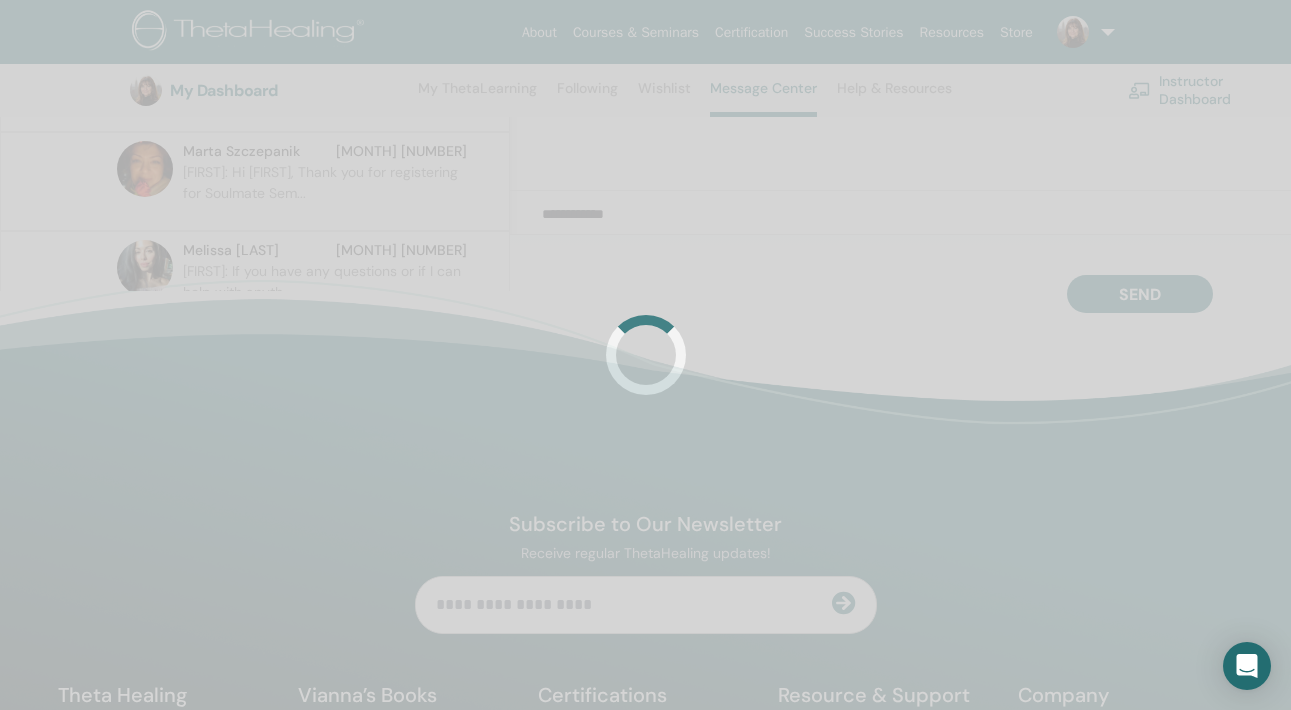 scroll, scrollTop: 634, scrollLeft: 0, axis: vertical 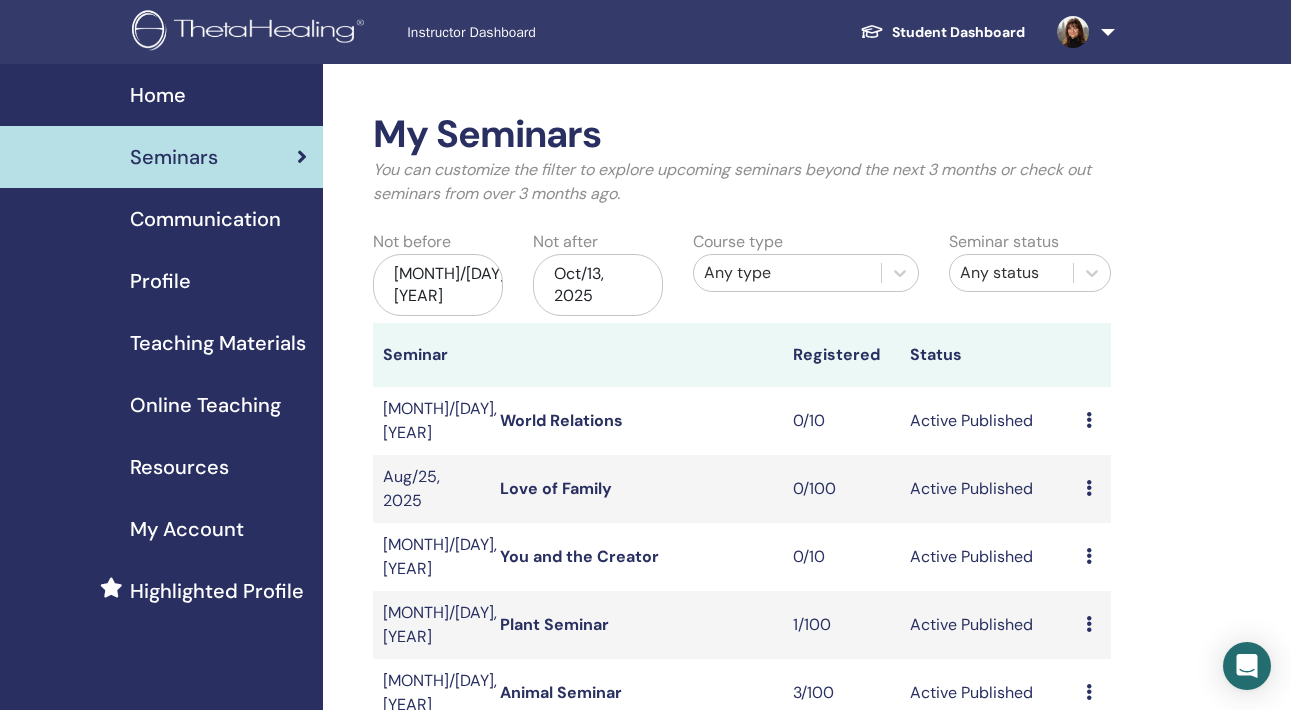 click on "[MONTH]/[DAY], [YEAR]" at bounding box center (438, 285) 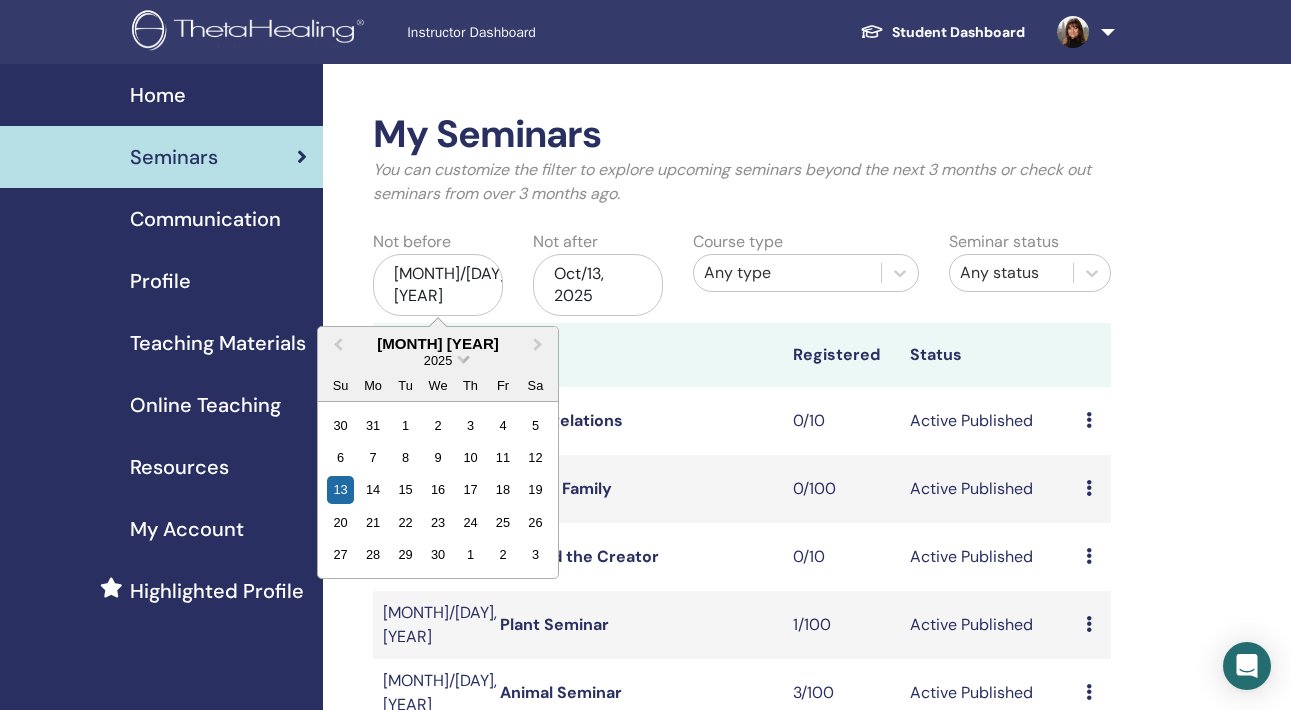 click at bounding box center (463, 357) 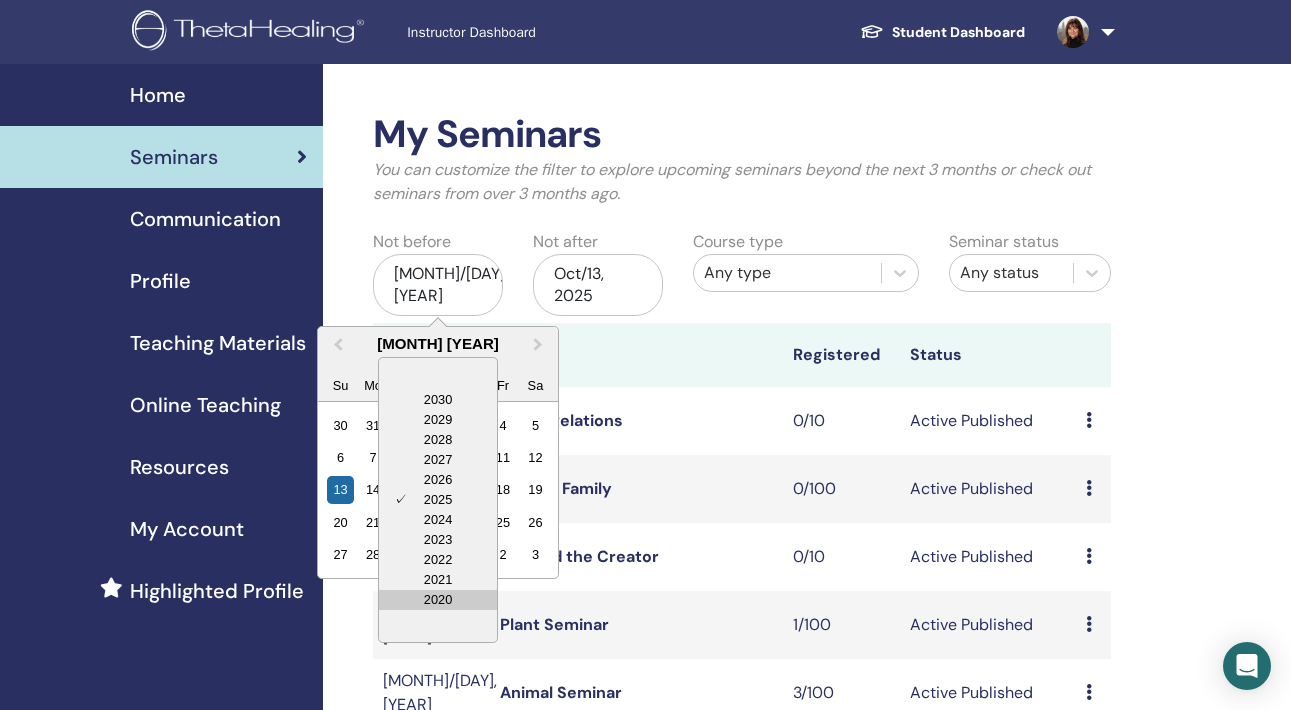 click on "2020" at bounding box center [438, 600] 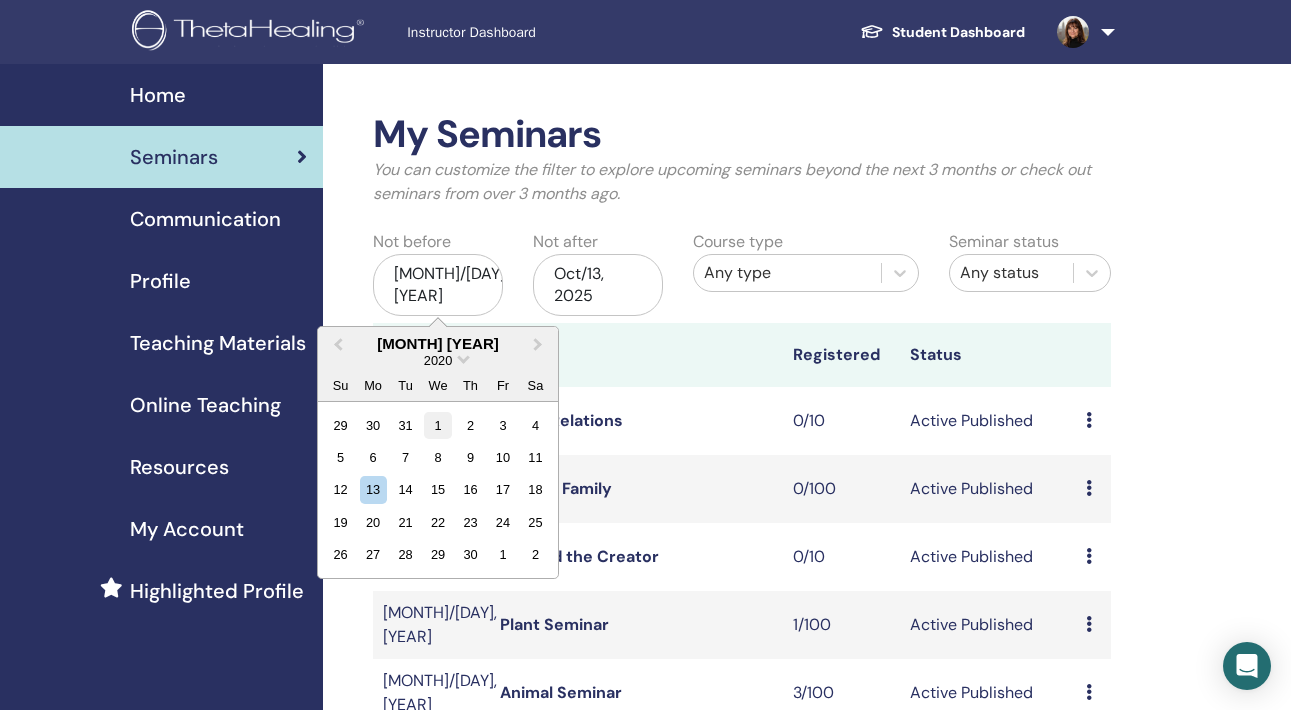 click on "1" at bounding box center (437, 424) 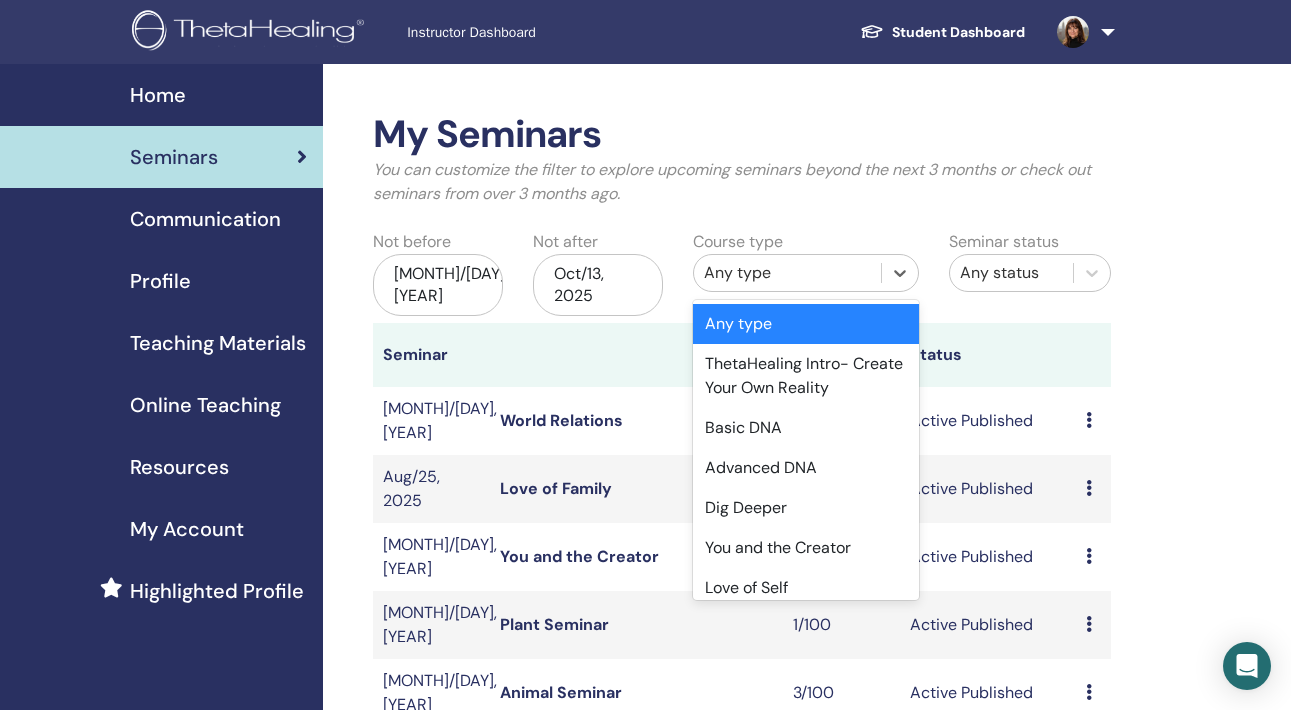 click on "Any type" at bounding box center [787, 273] 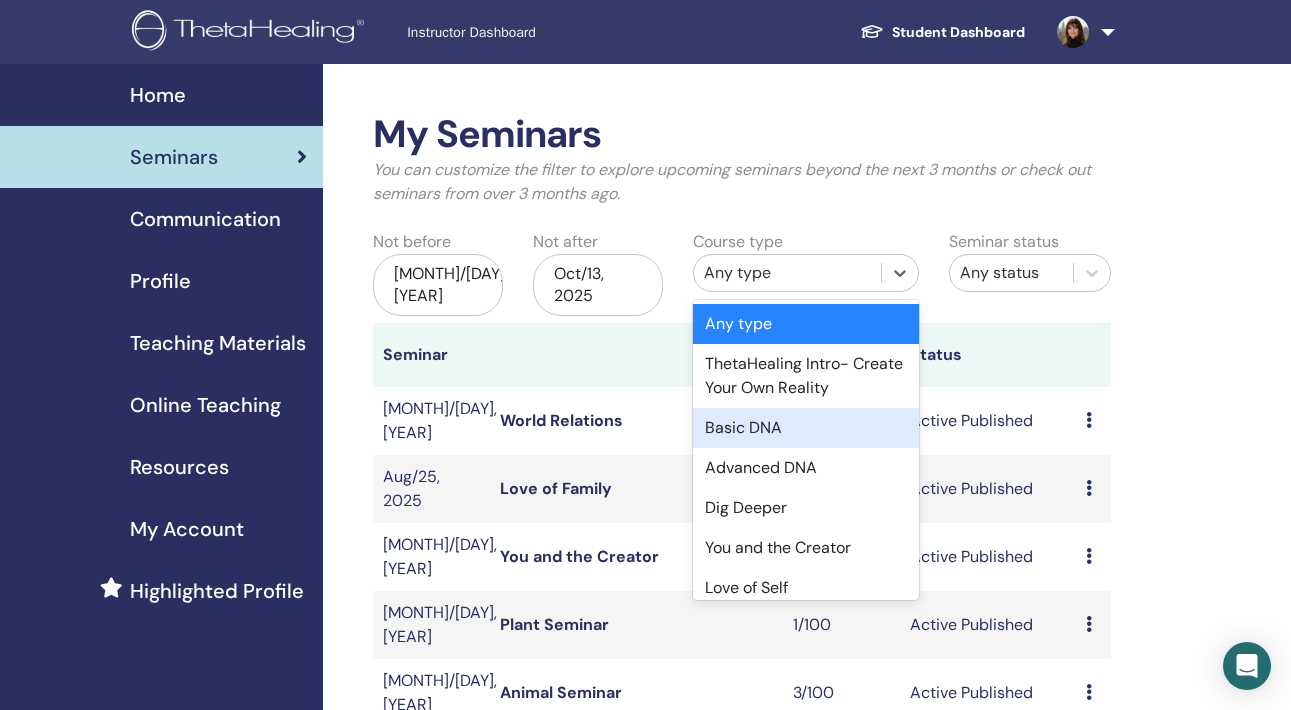 click on "Basic DNA" at bounding box center (806, 428) 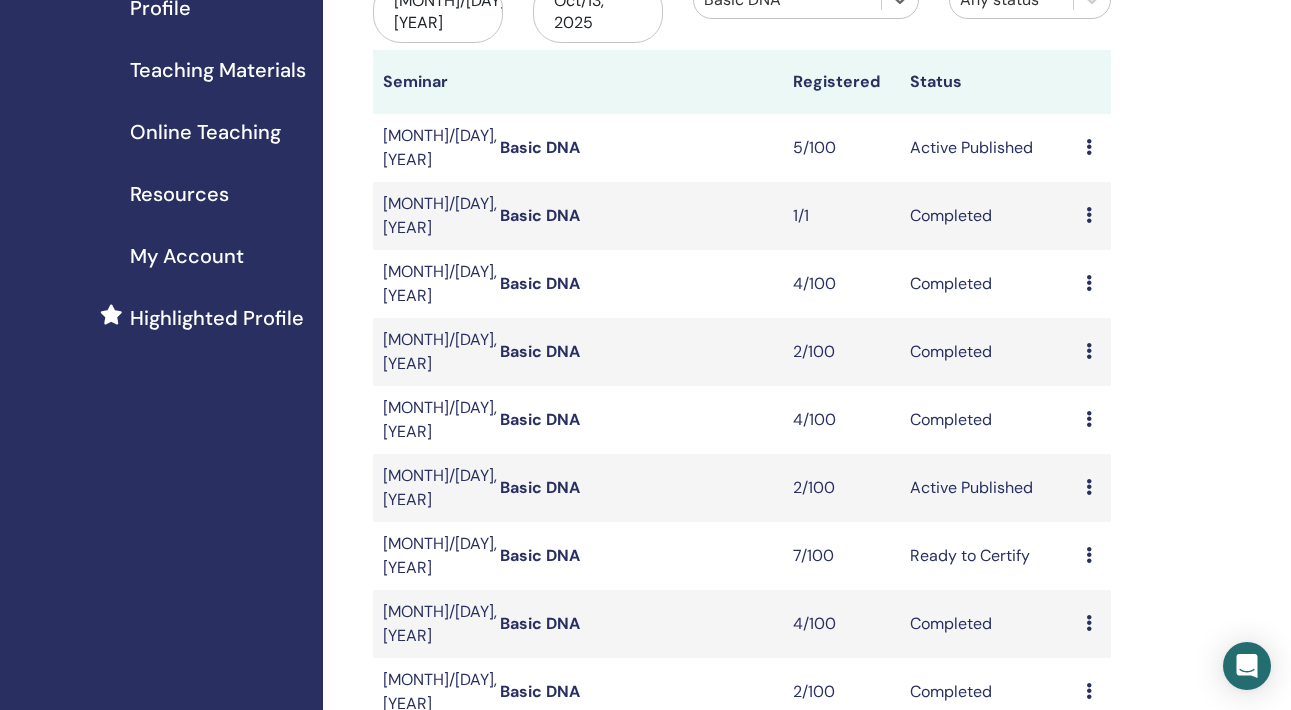 scroll, scrollTop: 274, scrollLeft: 0, axis: vertical 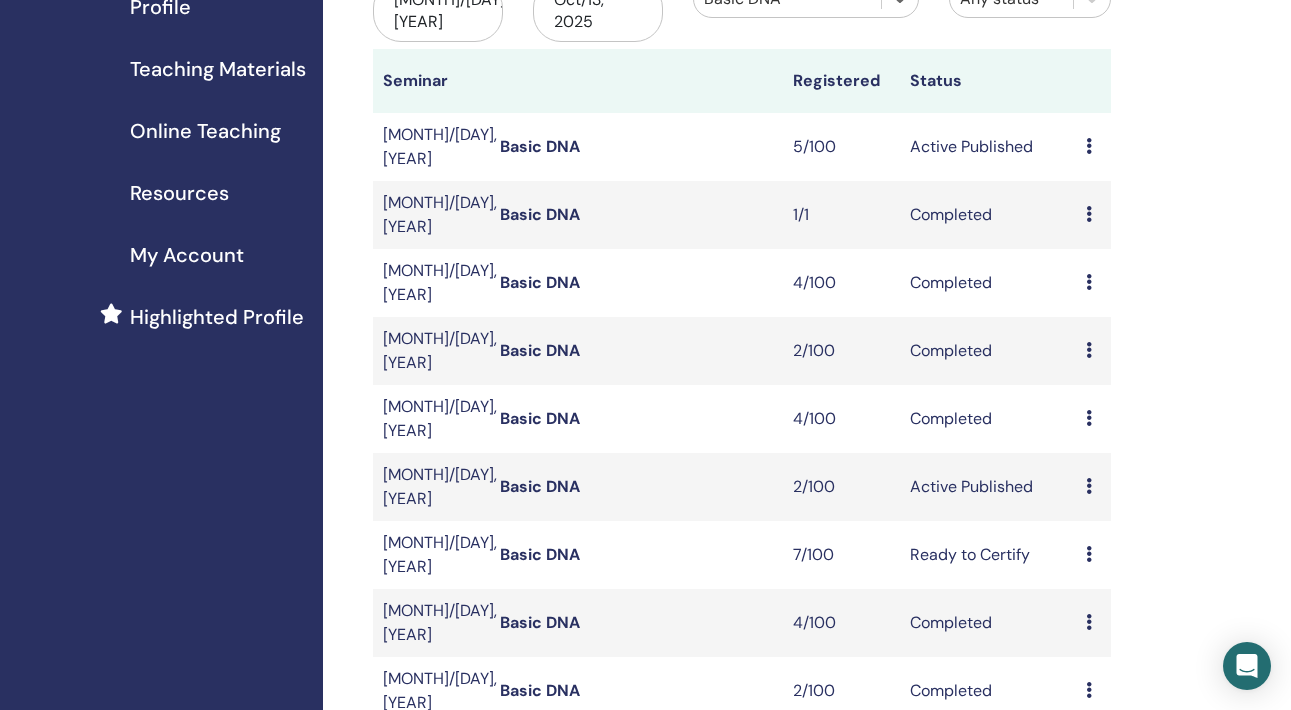 click on "Basic DNA" at bounding box center (540, 214) 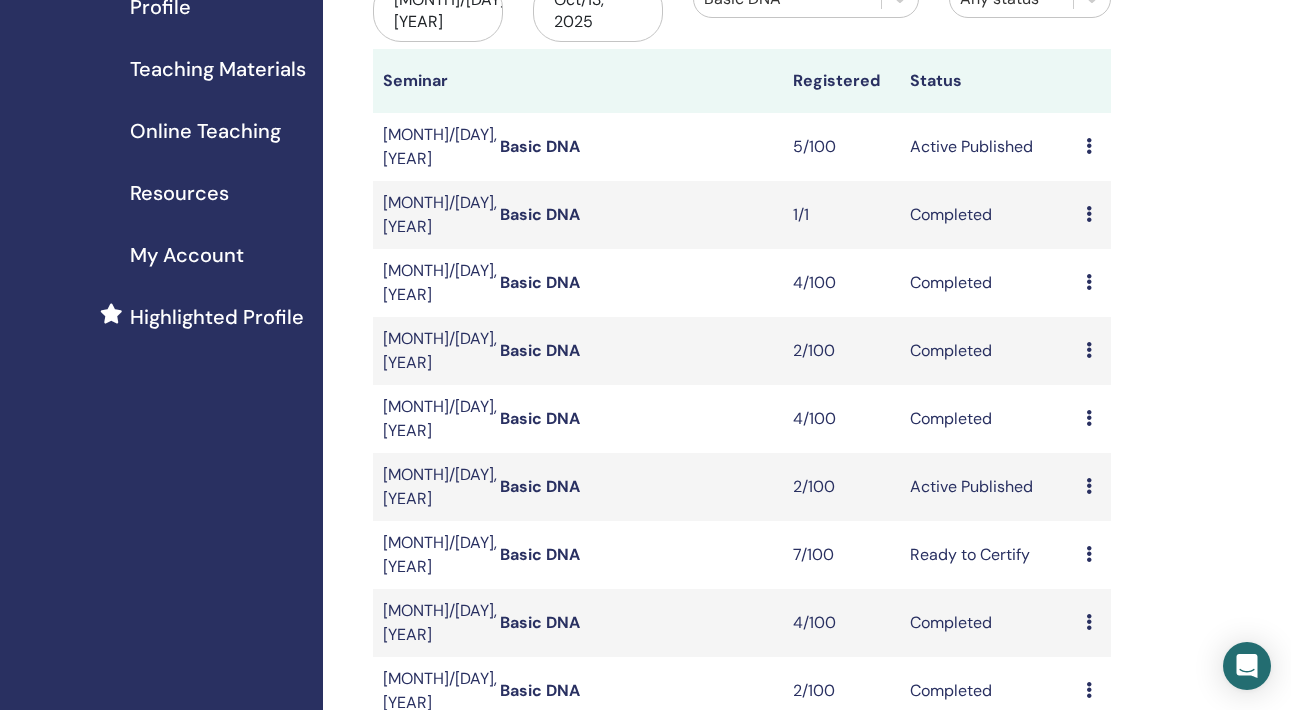 click on "Basic DNA" at bounding box center [540, 282] 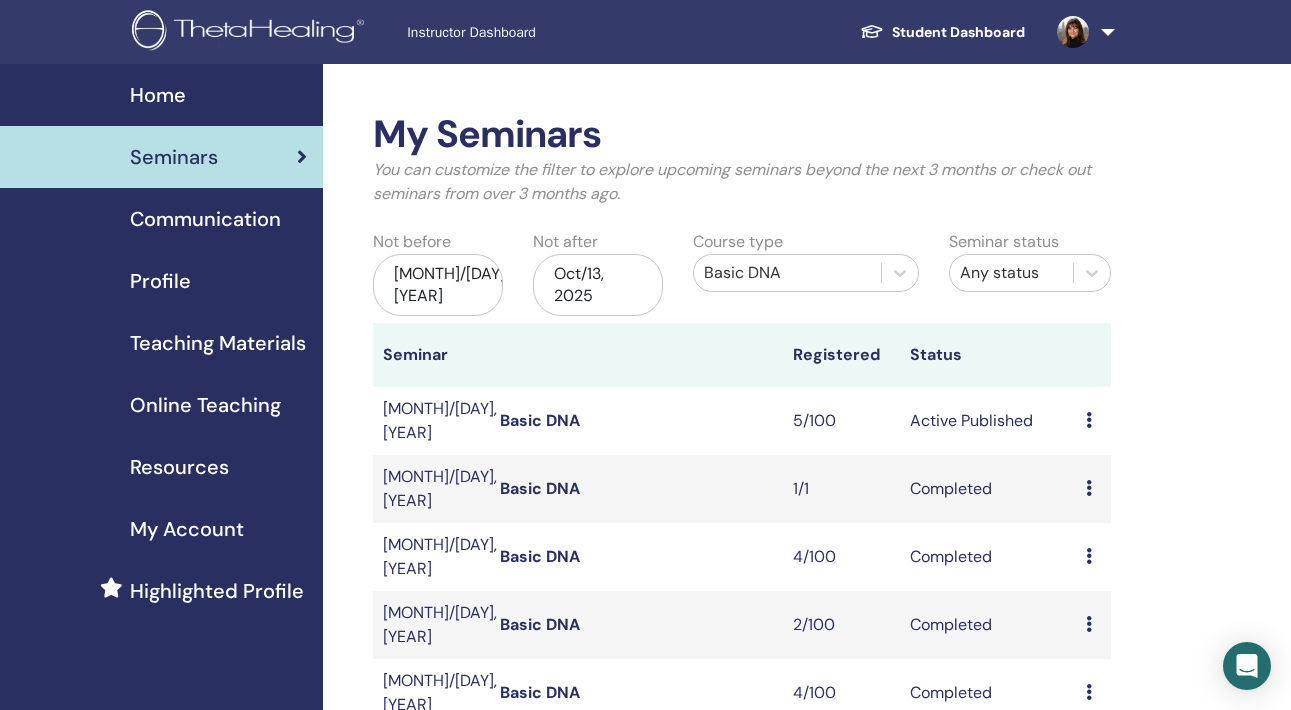 scroll, scrollTop: 0, scrollLeft: 0, axis: both 